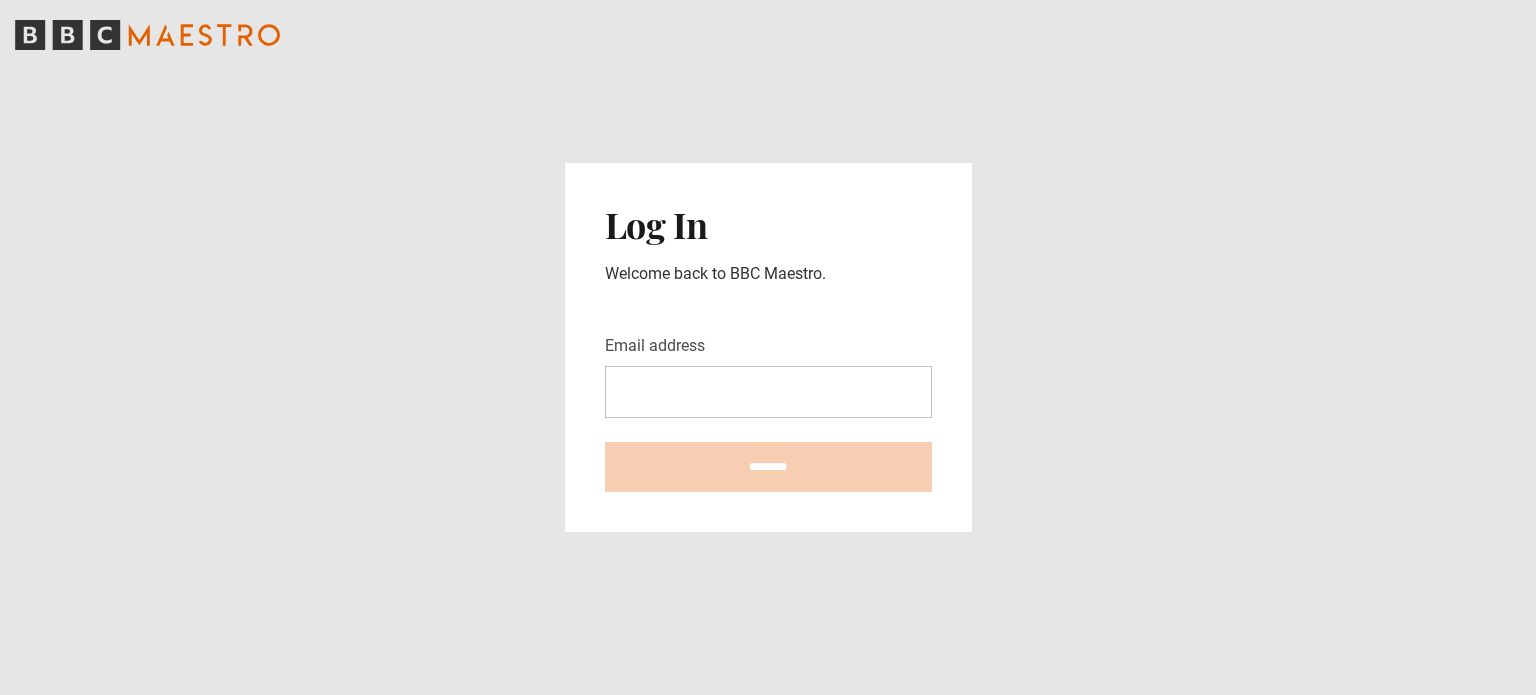 scroll, scrollTop: 0, scrollLeft: 0, axis: both 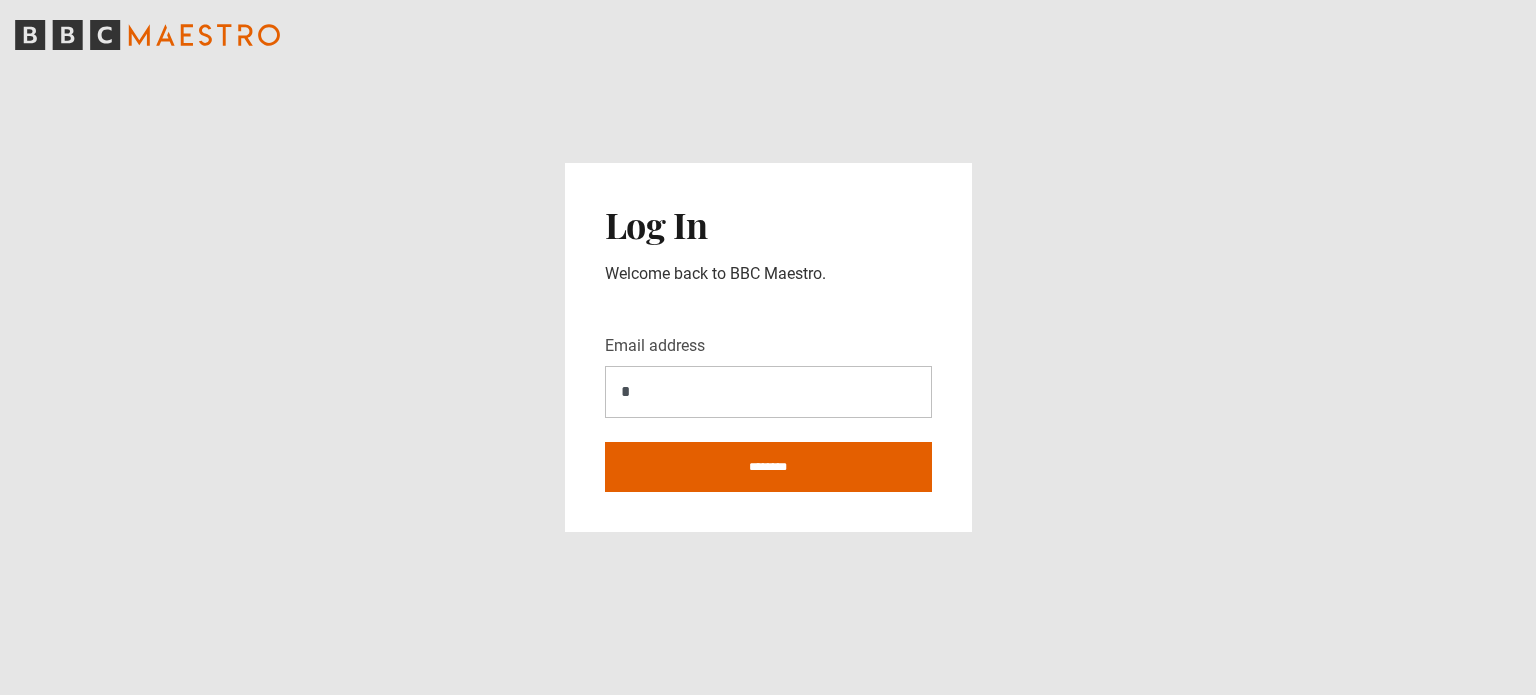 type on "**********" 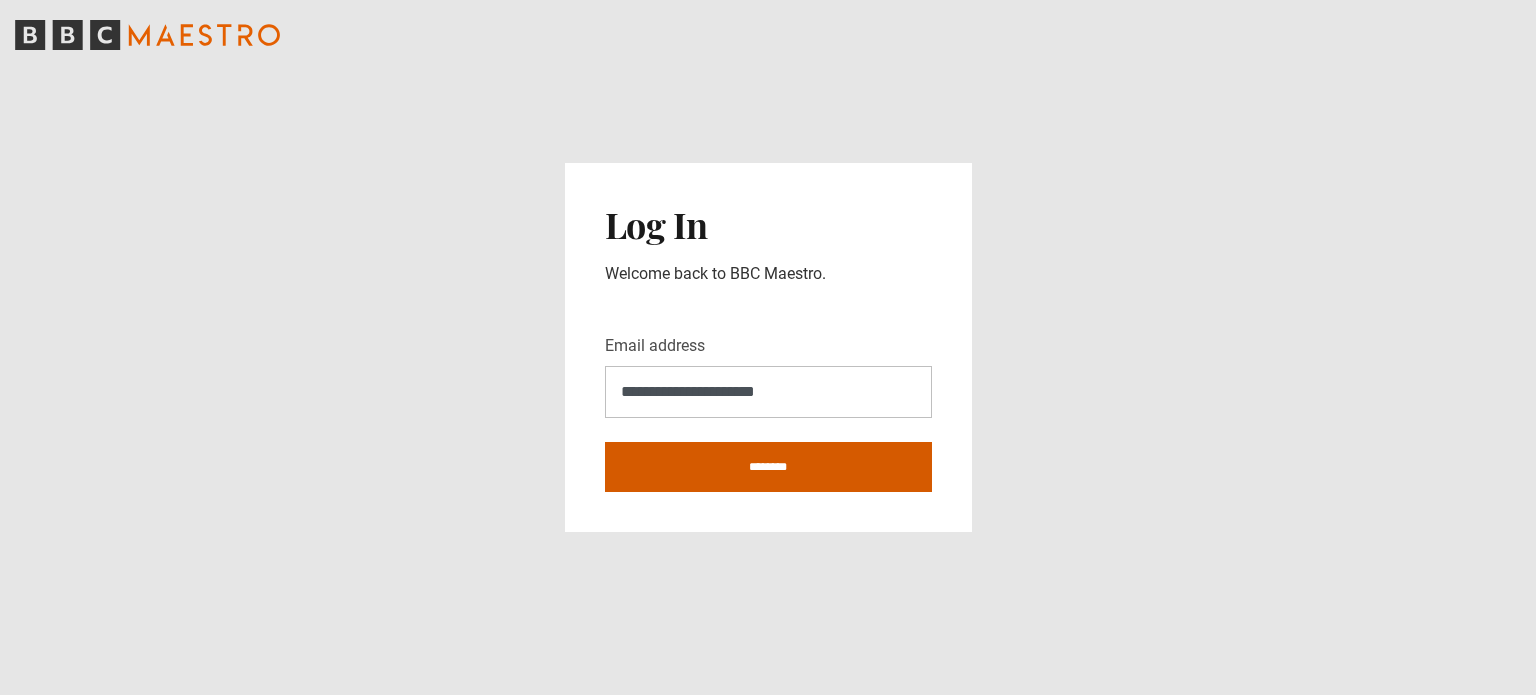 click on "********" at bounding box center [768, 467] 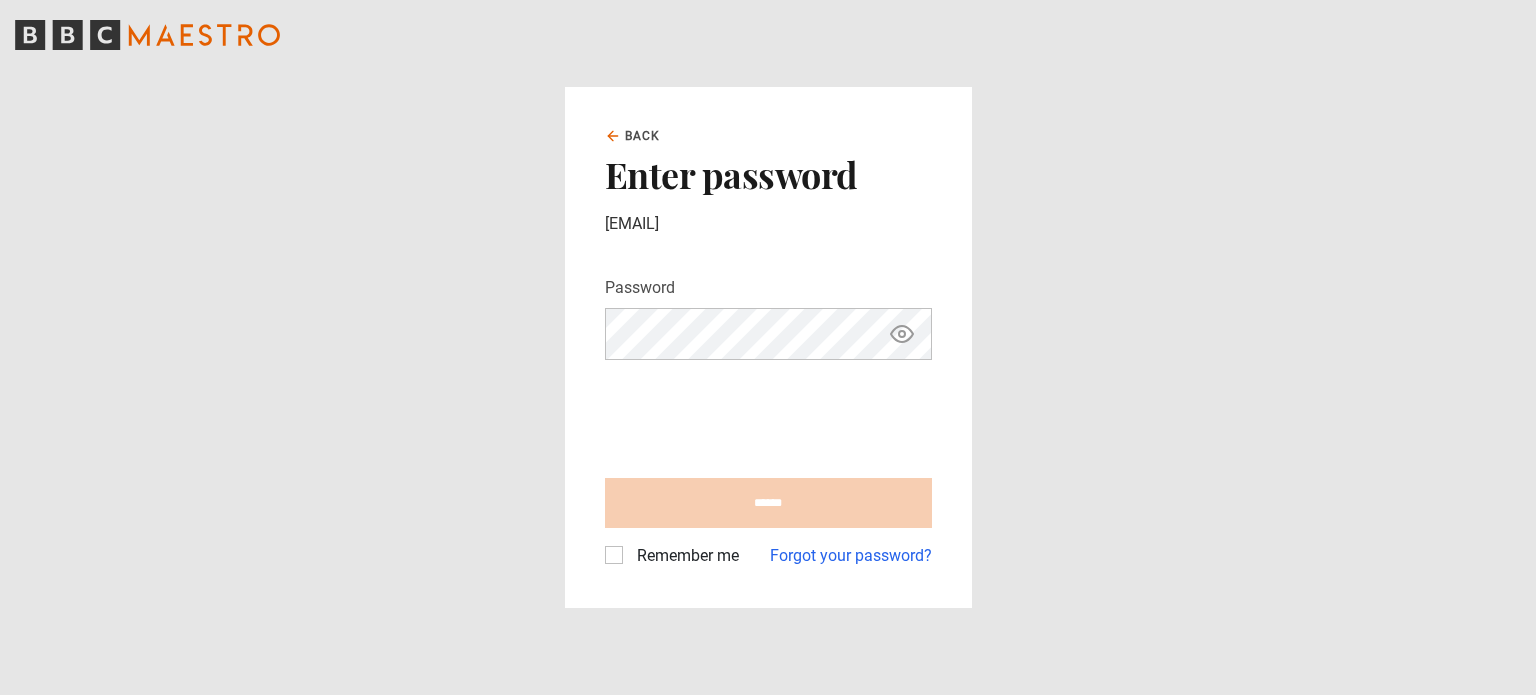 scroll, scrollTop: 0, scrollLeft: 0, axis: both 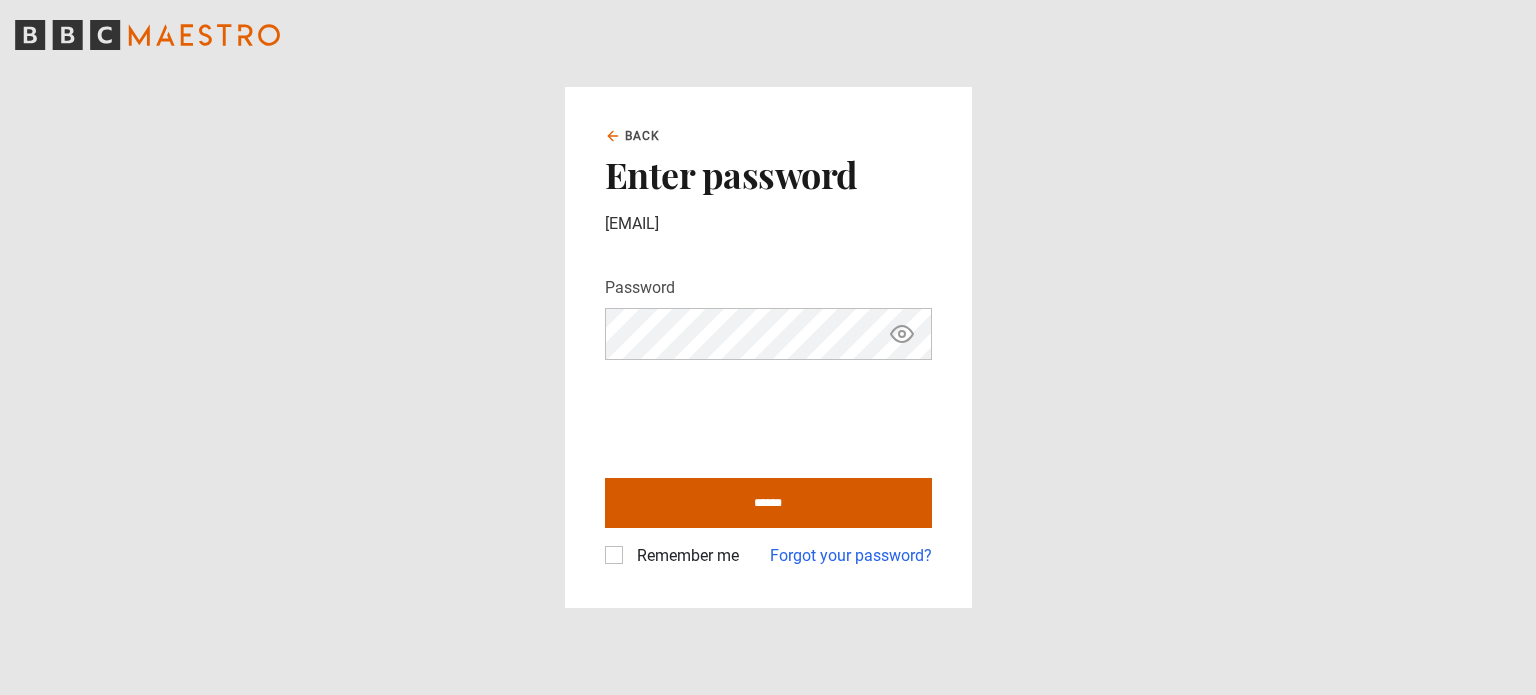 click on "******" at bounding box center (768, 503) 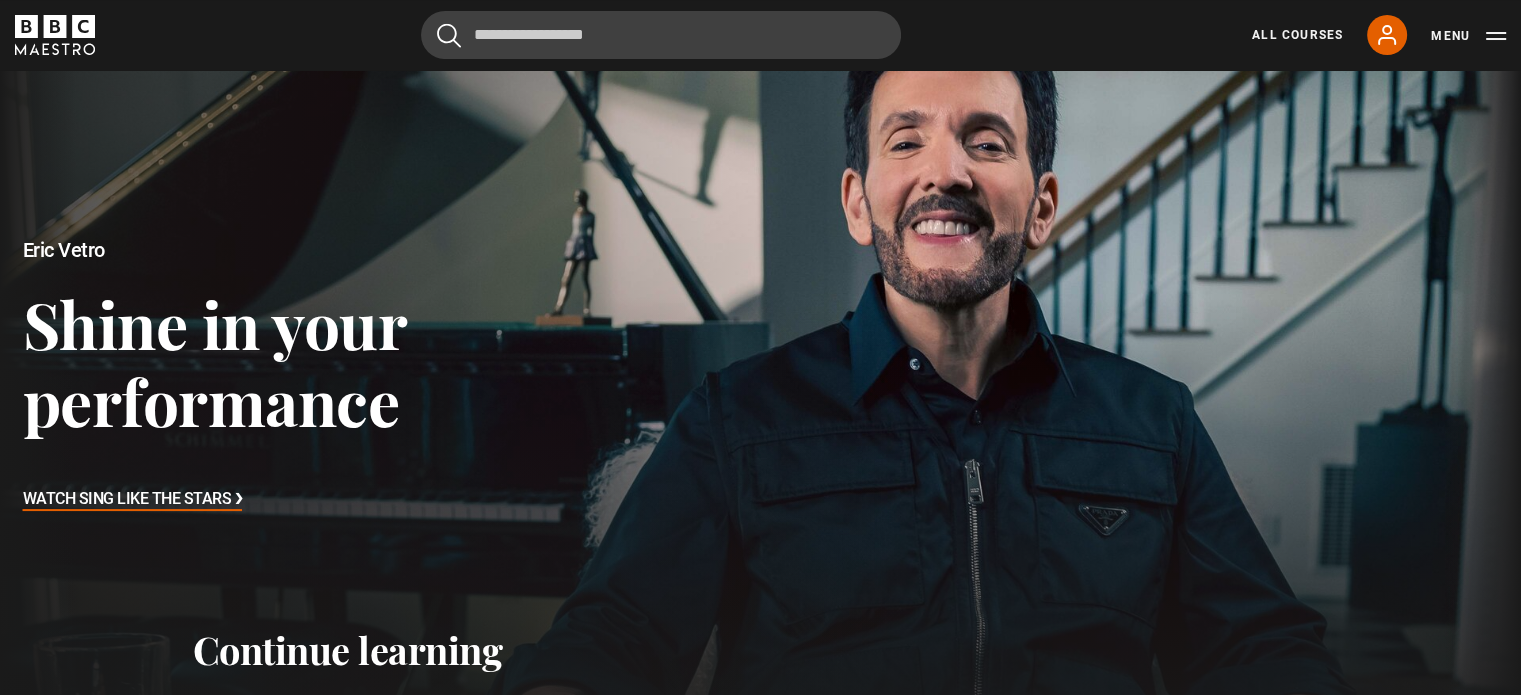 scroll, scrollTop: 300, scrollLeft: 0, axis: vertical 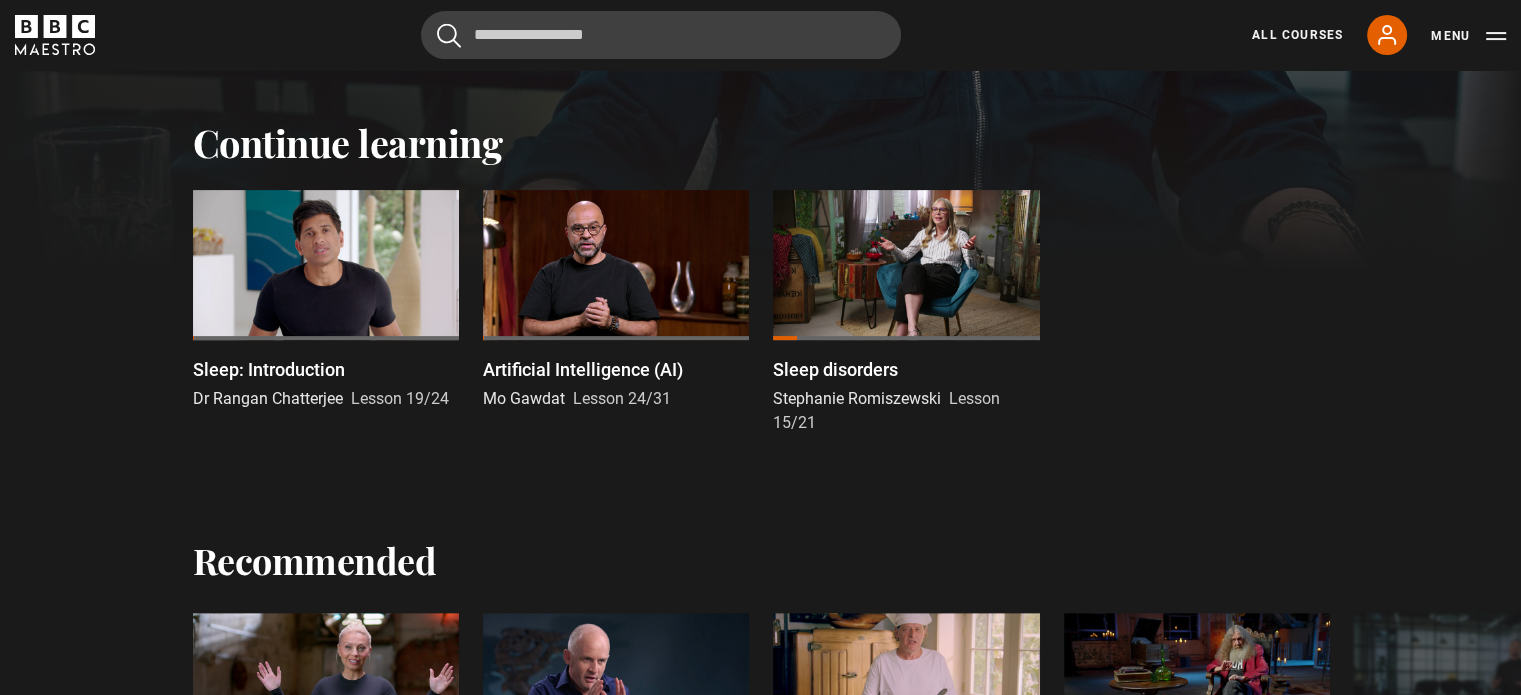 click at bounding box center [326, 265] 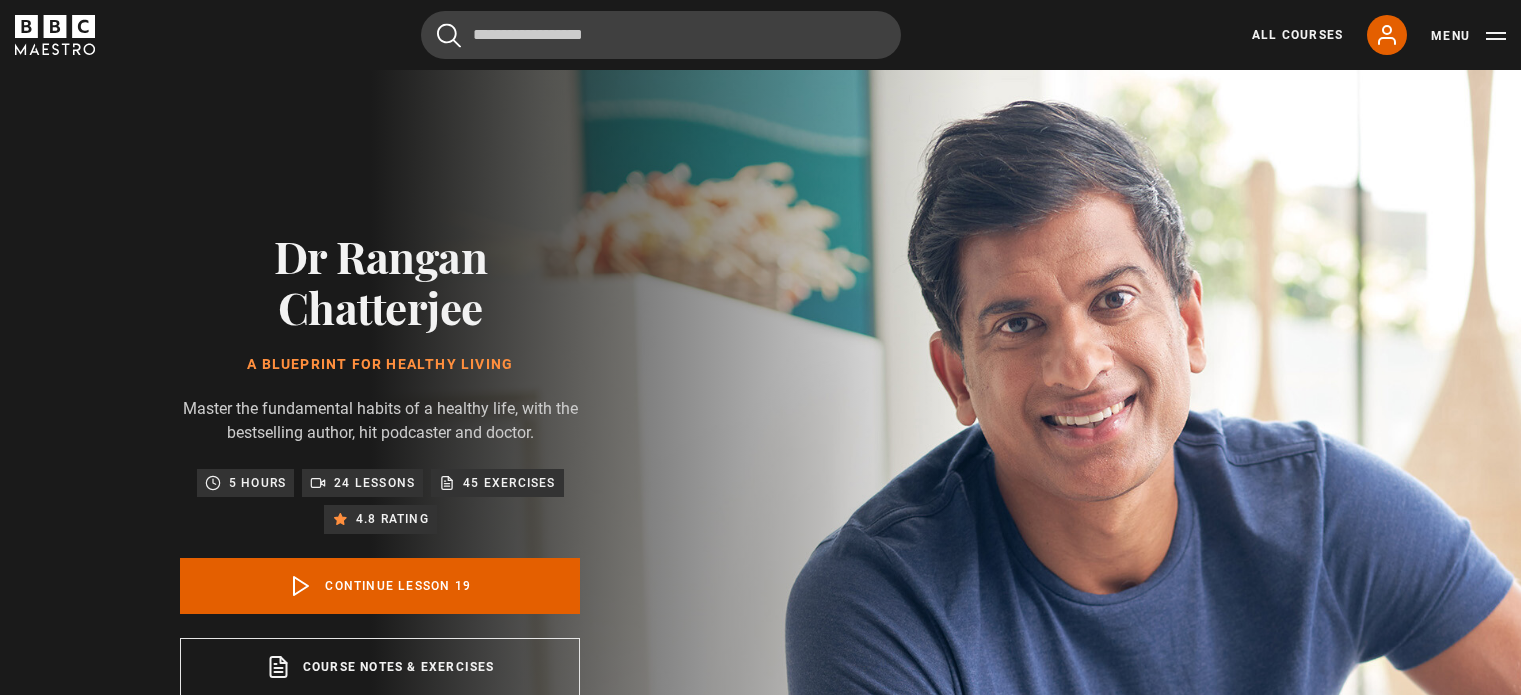 scroll, scrollTop: 855, scrollLeft: 0, axis: vertical 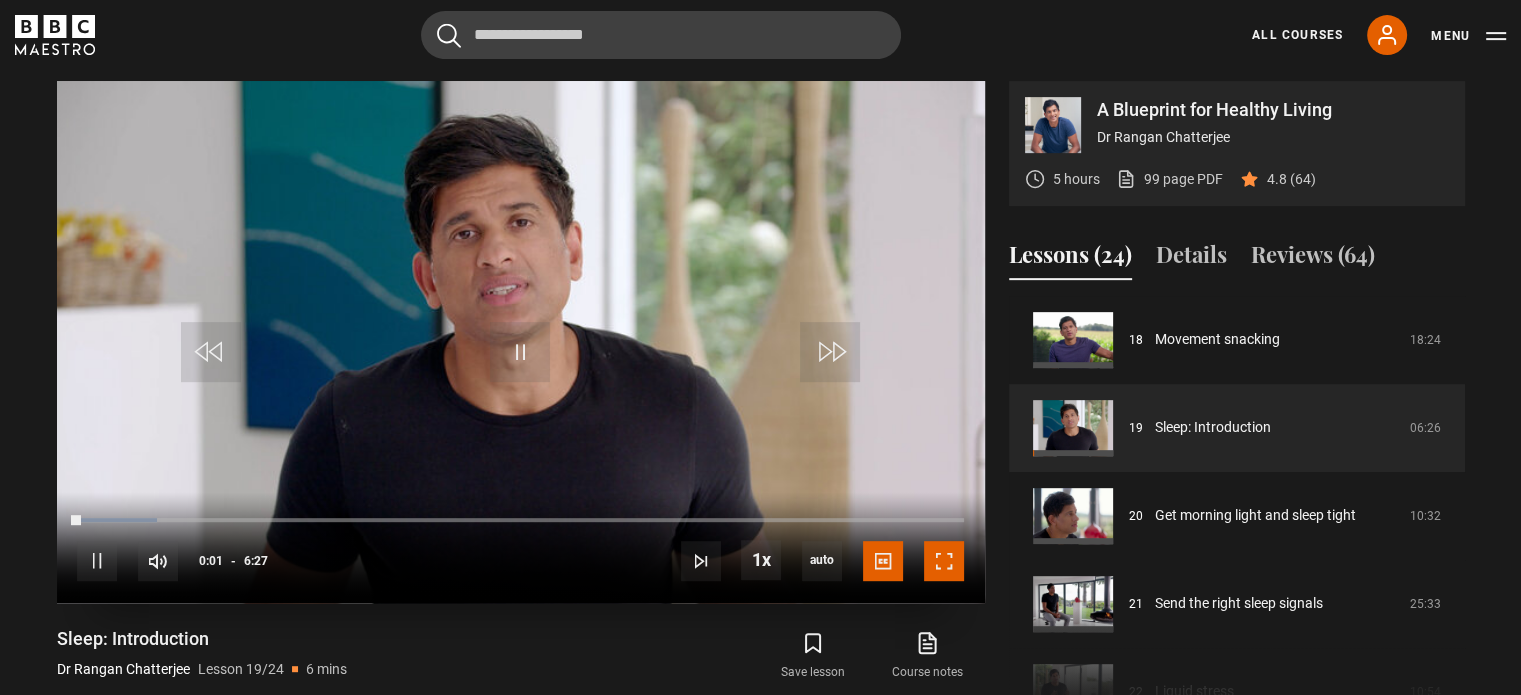 click at bounding box center (944, 561) 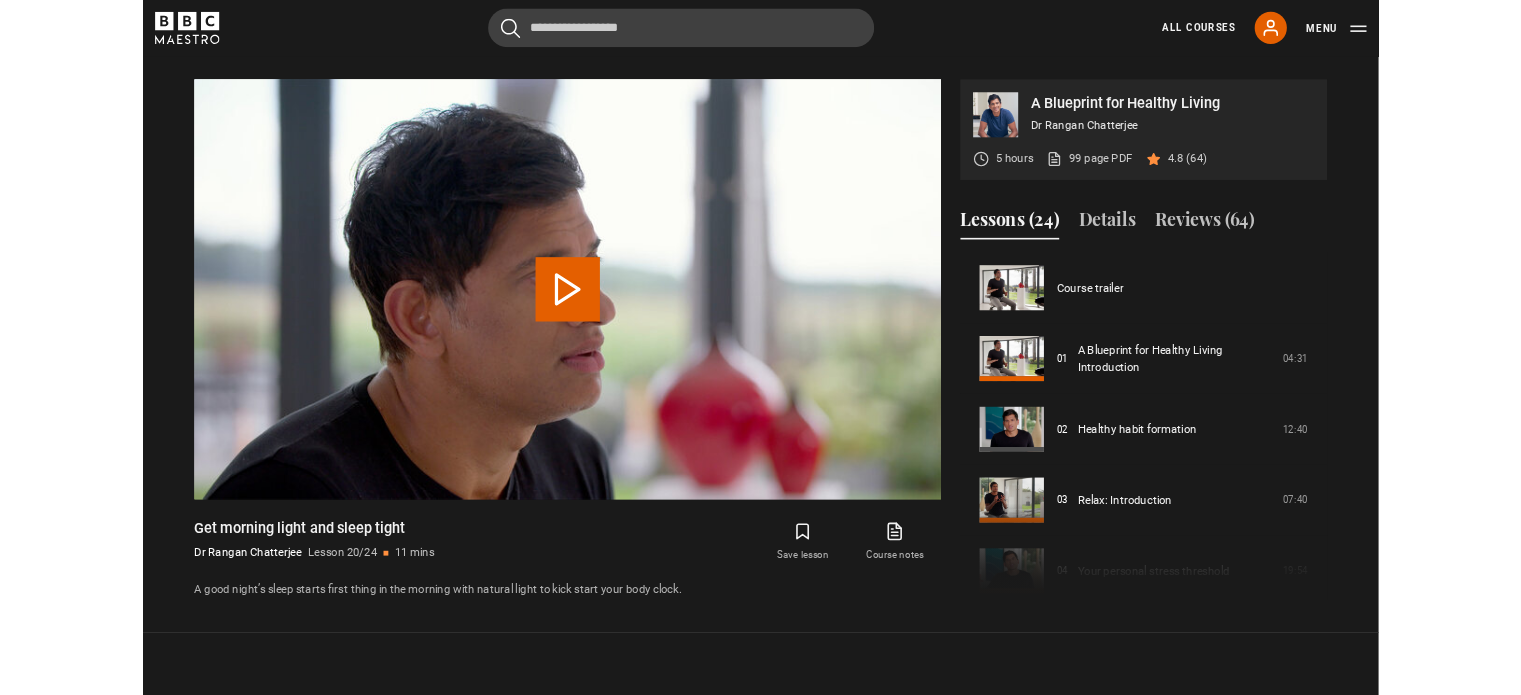 scroll, scrollTop: 874, scrollLeft: 0, axis: vertical 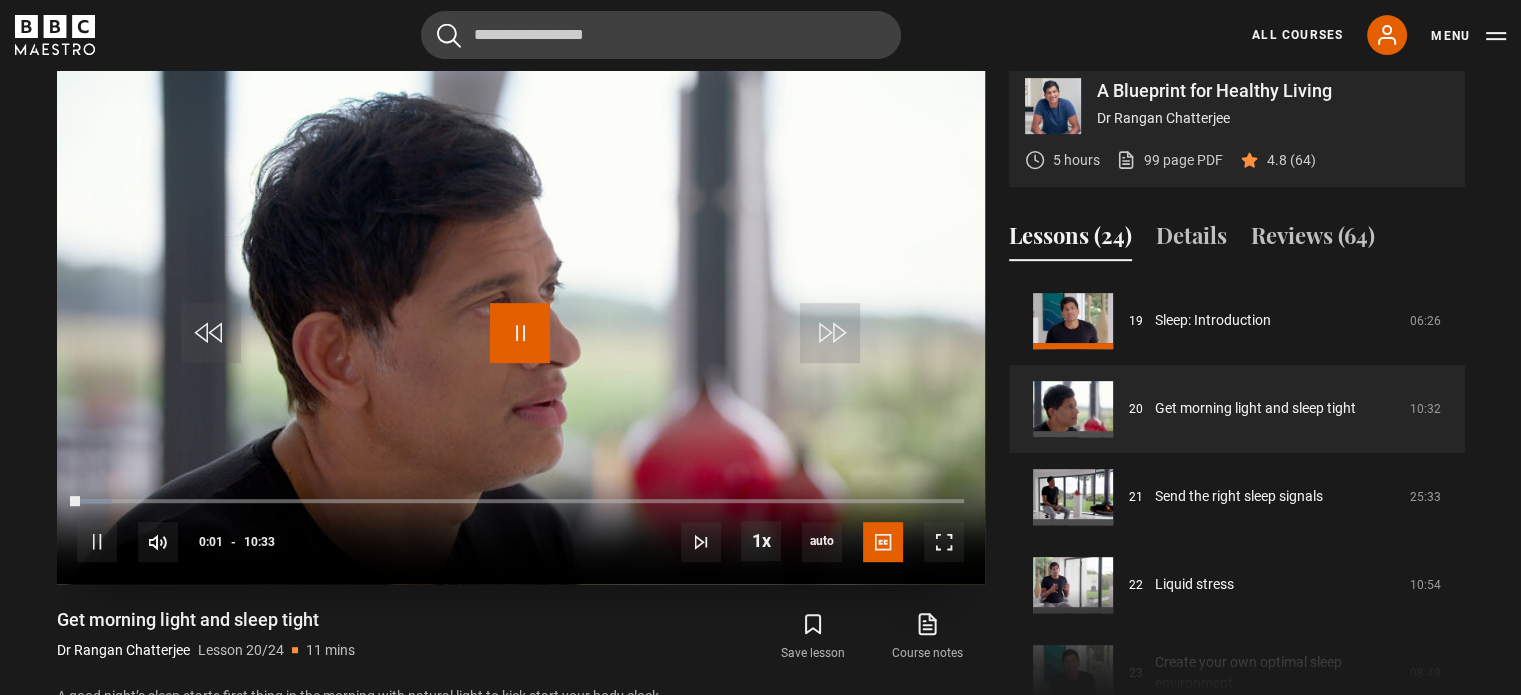 click at bounding box center [520, 333] 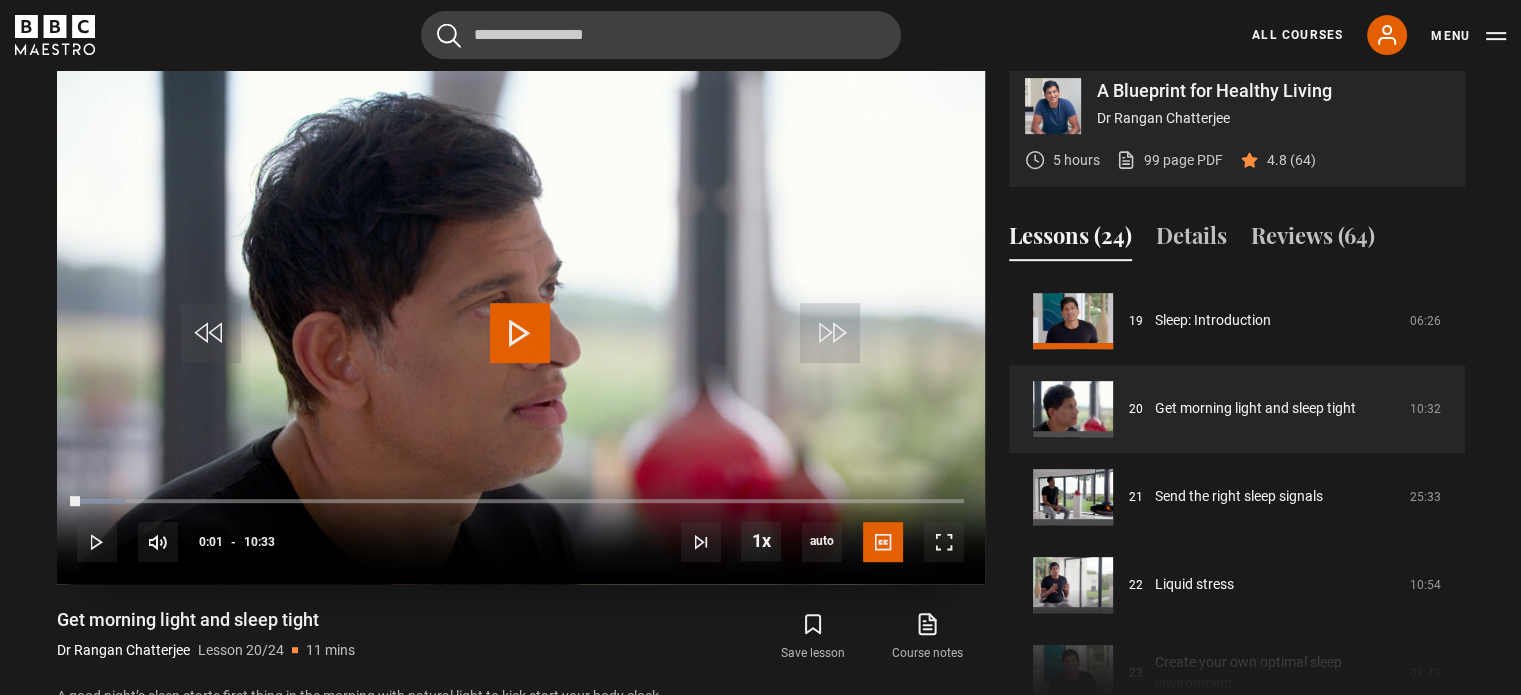 click at bounding box center [520, 333] 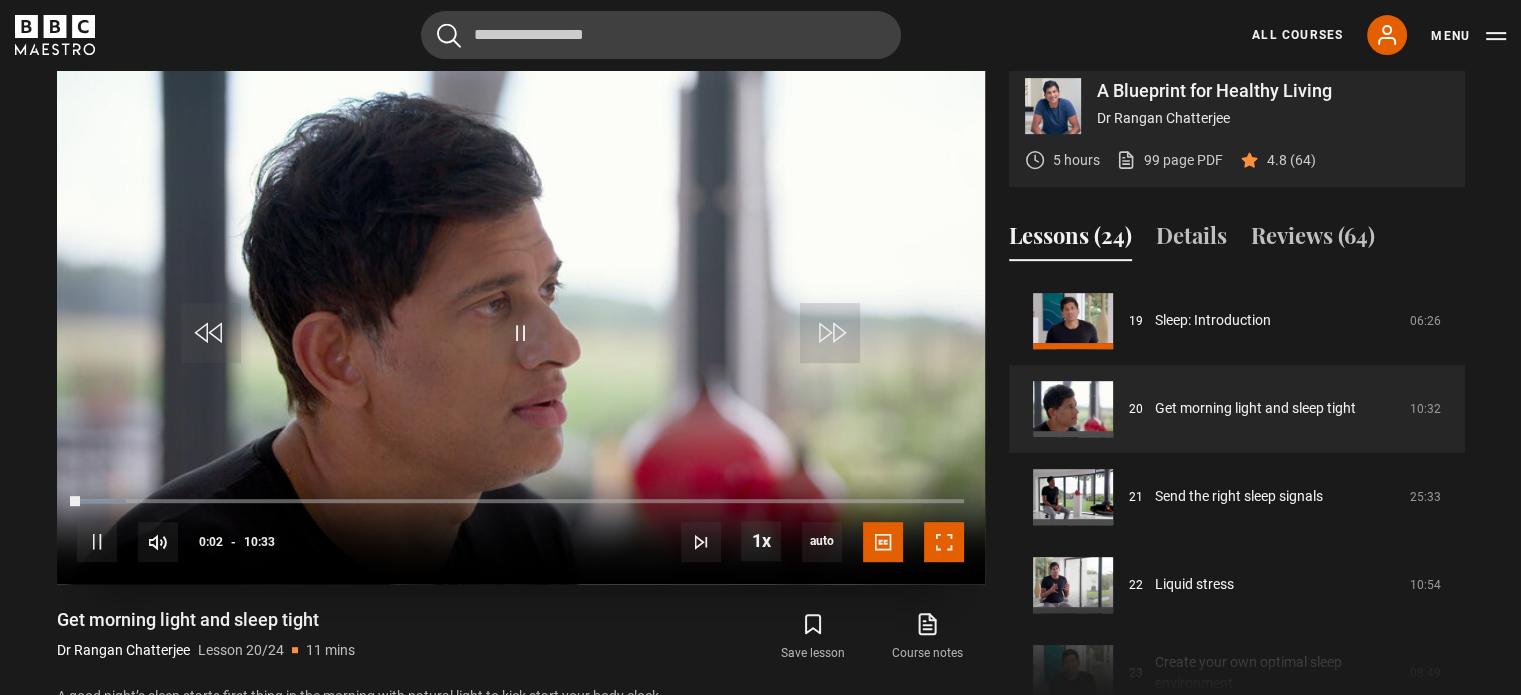 click at bounding box center [944, 542] 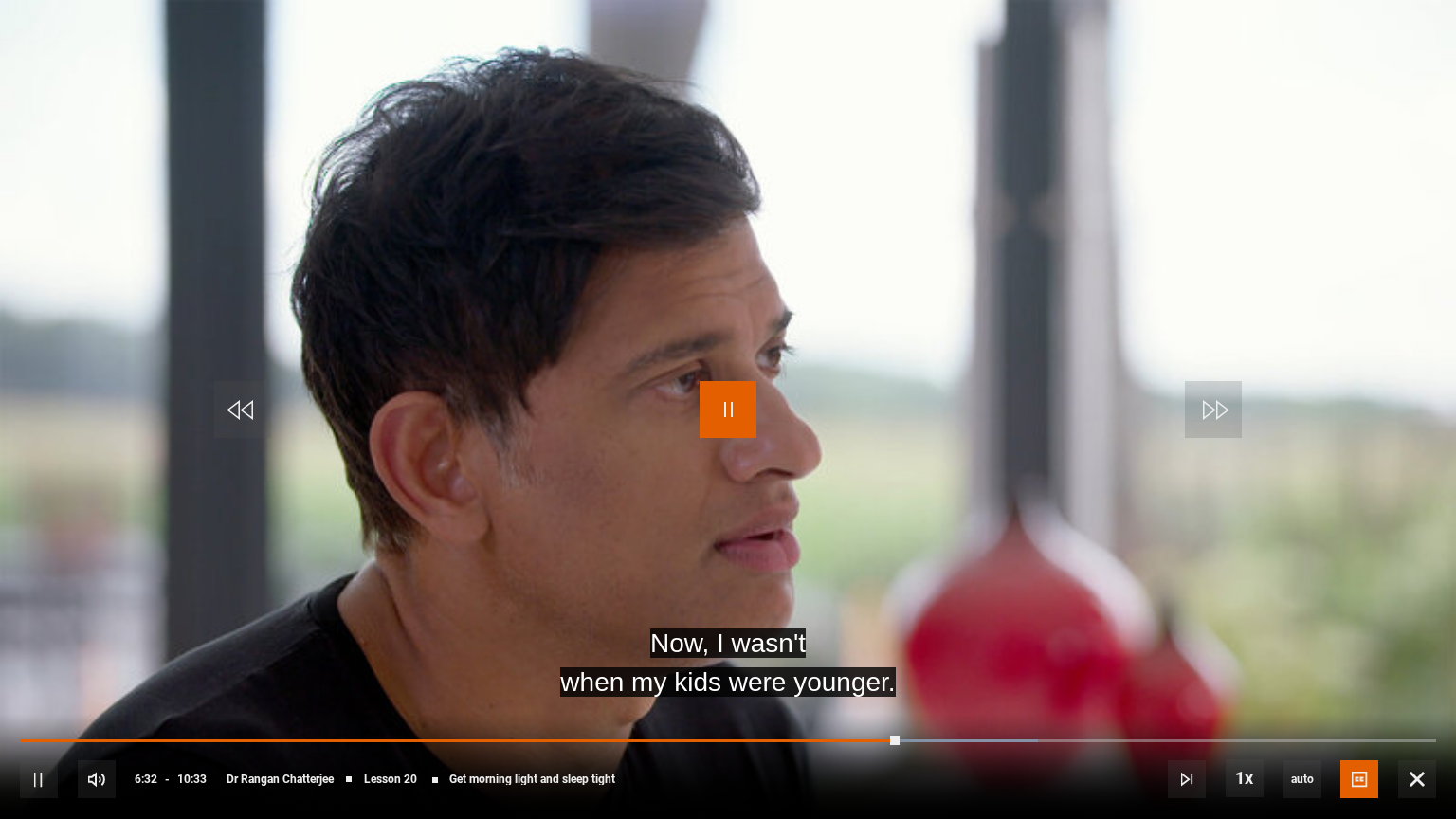 click at bounding box center (728, 410) 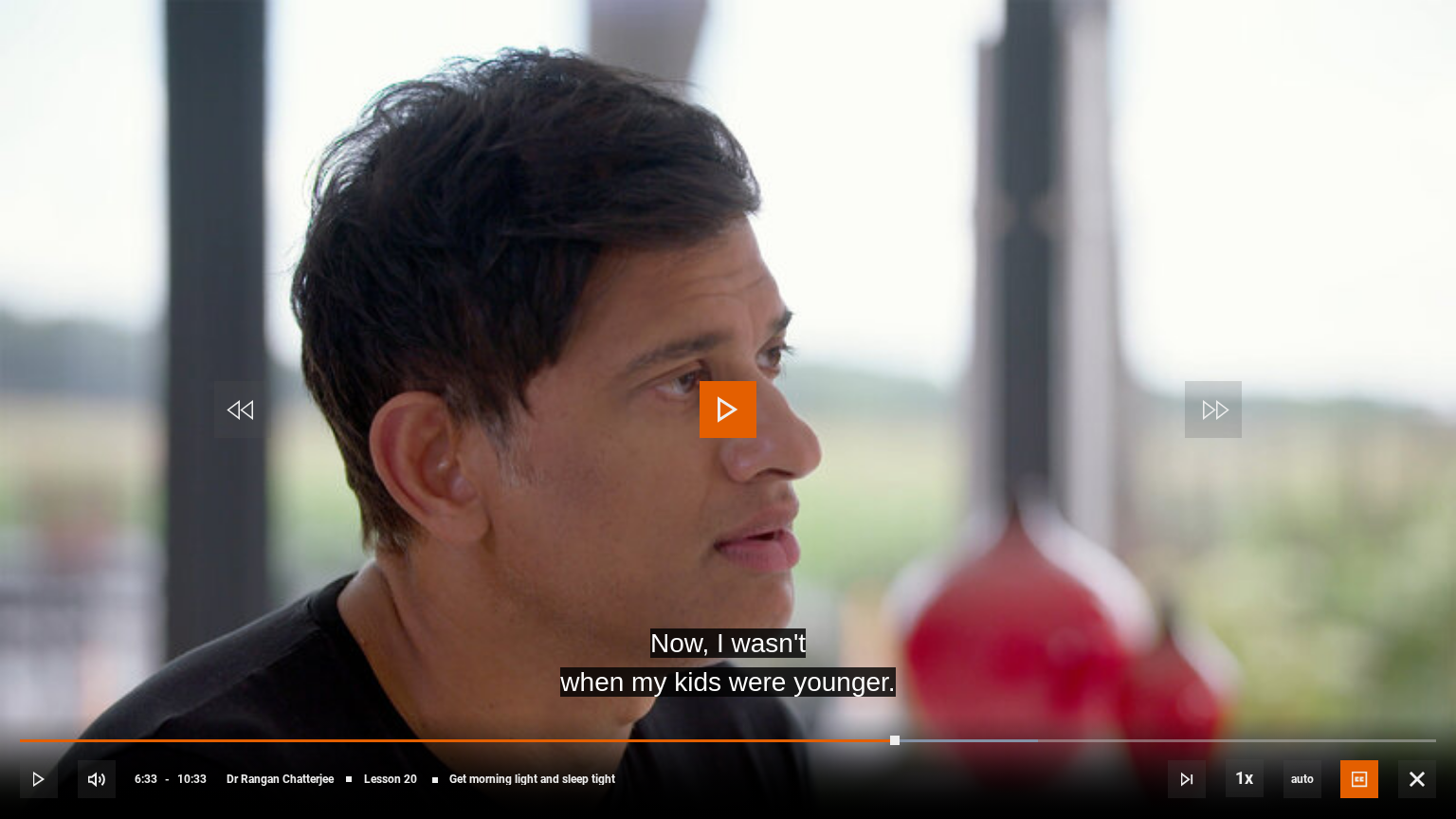 click at bounding box center [728, 410] 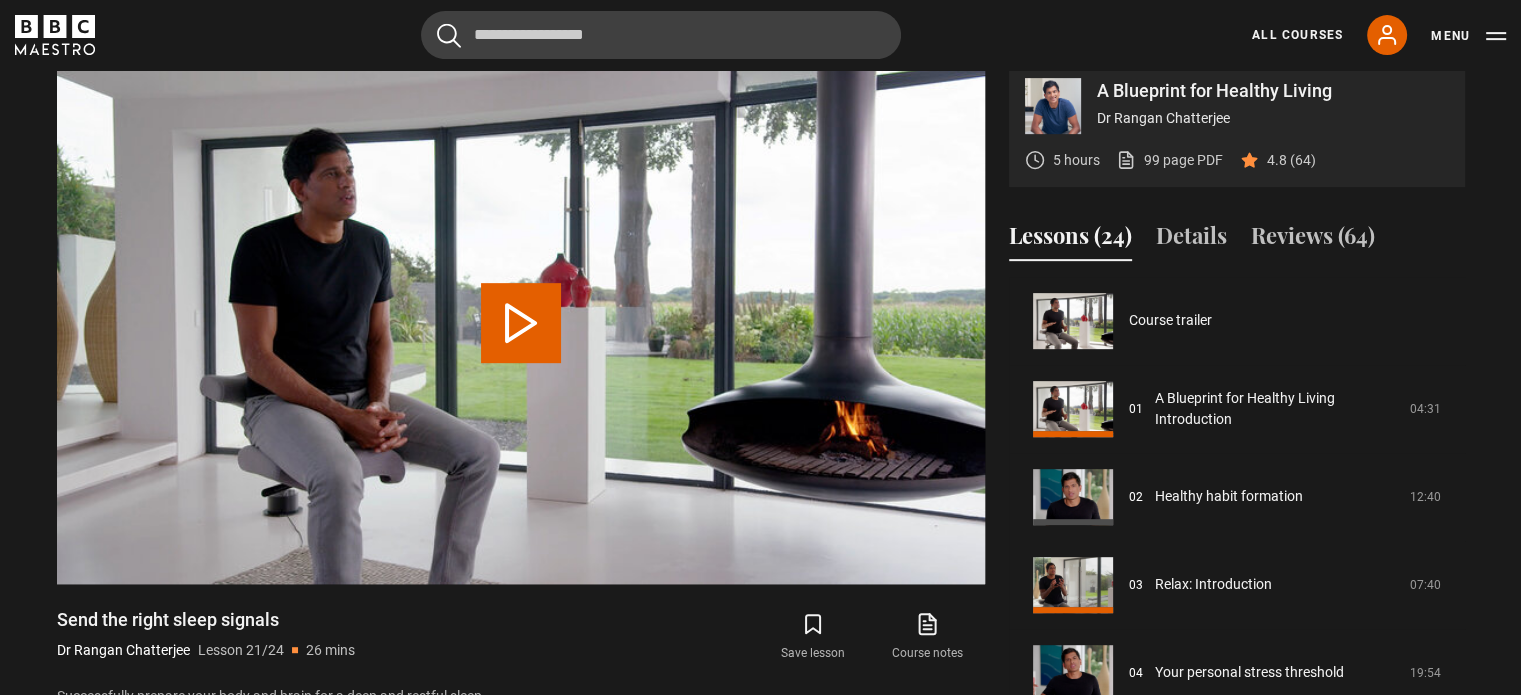 scroll, scrollTop: 1760, scrollLeft: 0, axis: vertical 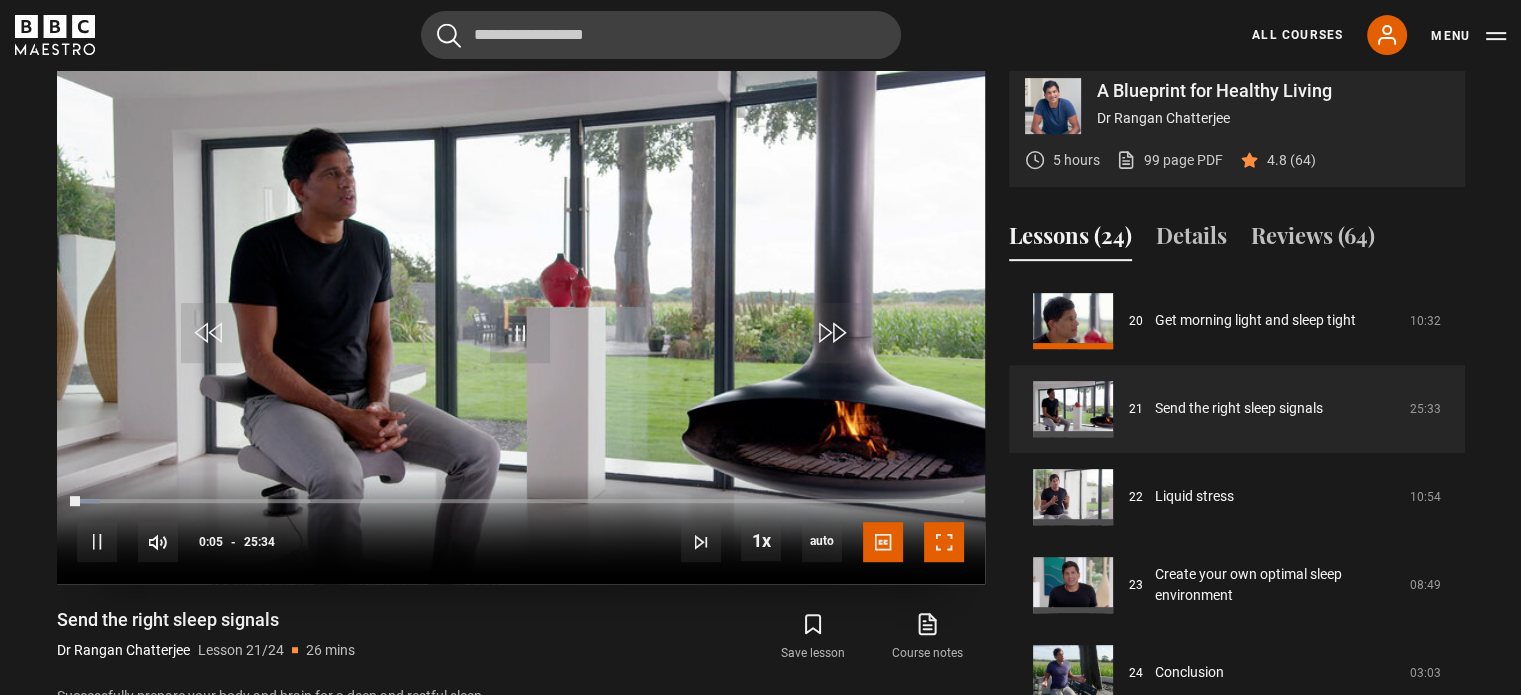 click at bounding box center [944, 542] 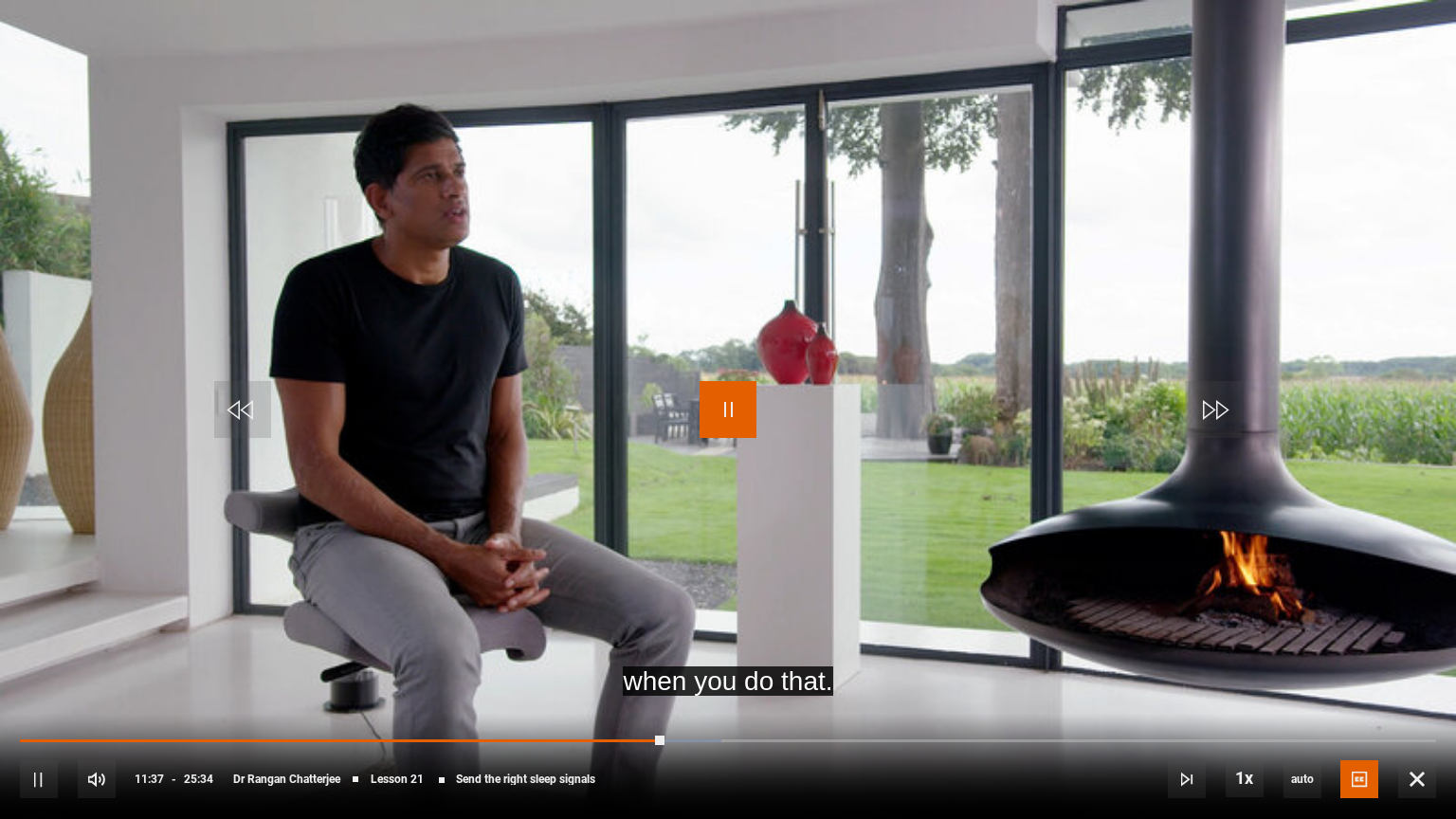 click at bounding box center (728, 410) 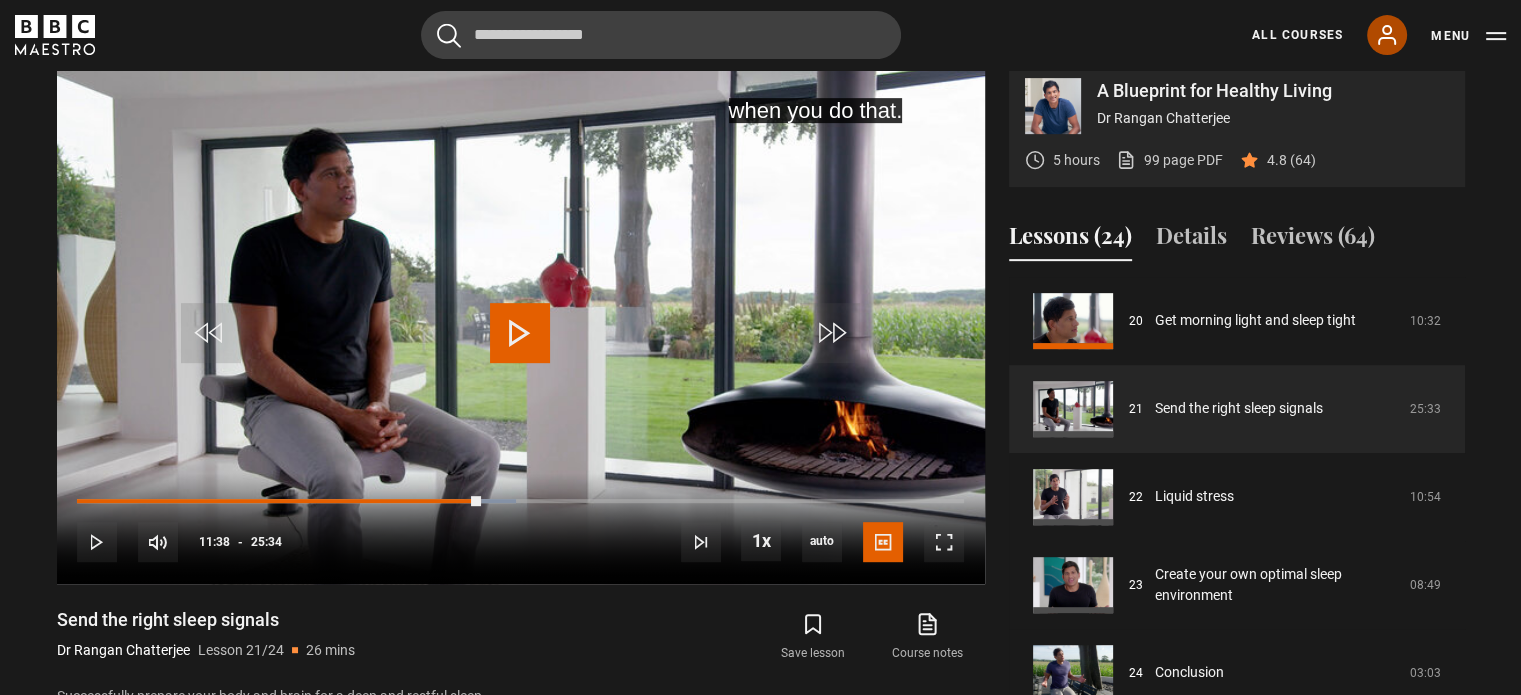 click 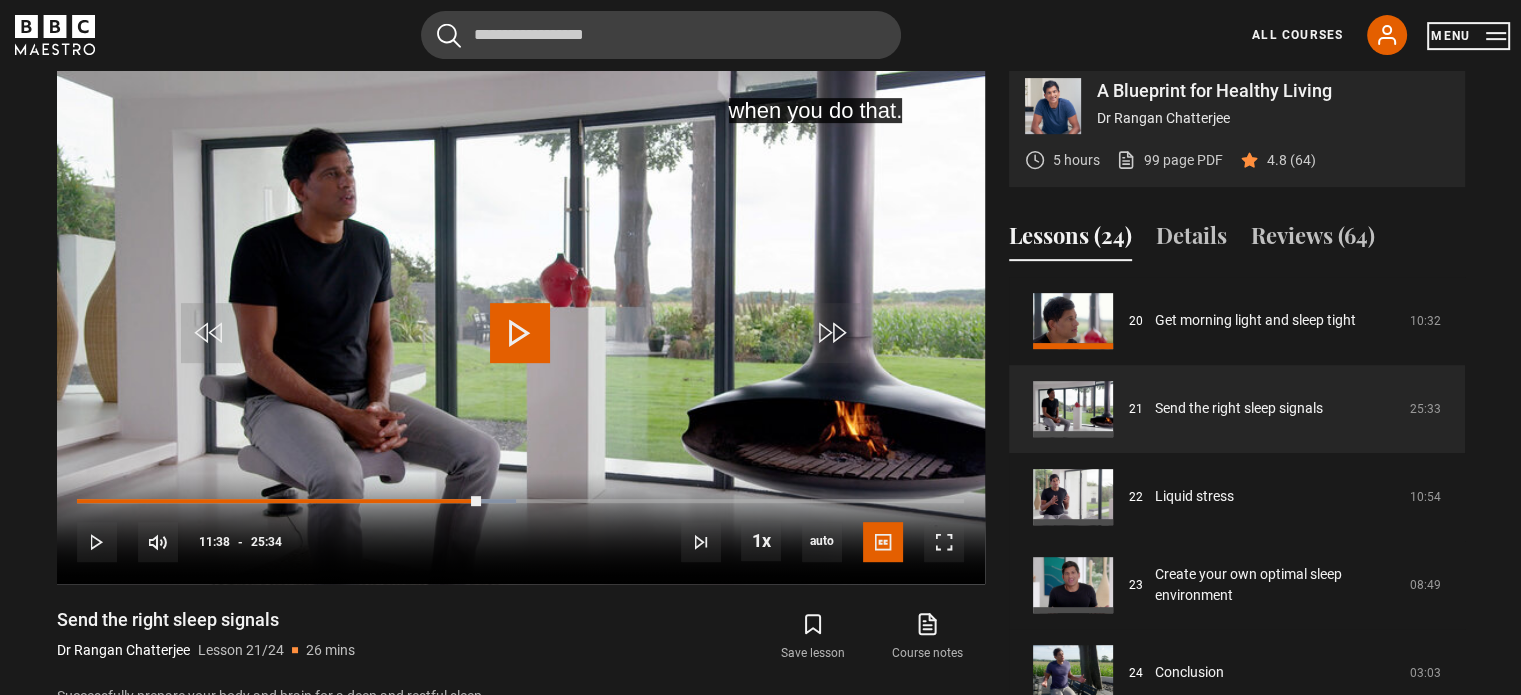 click on "Menu" at bounding box center (1468, 36) 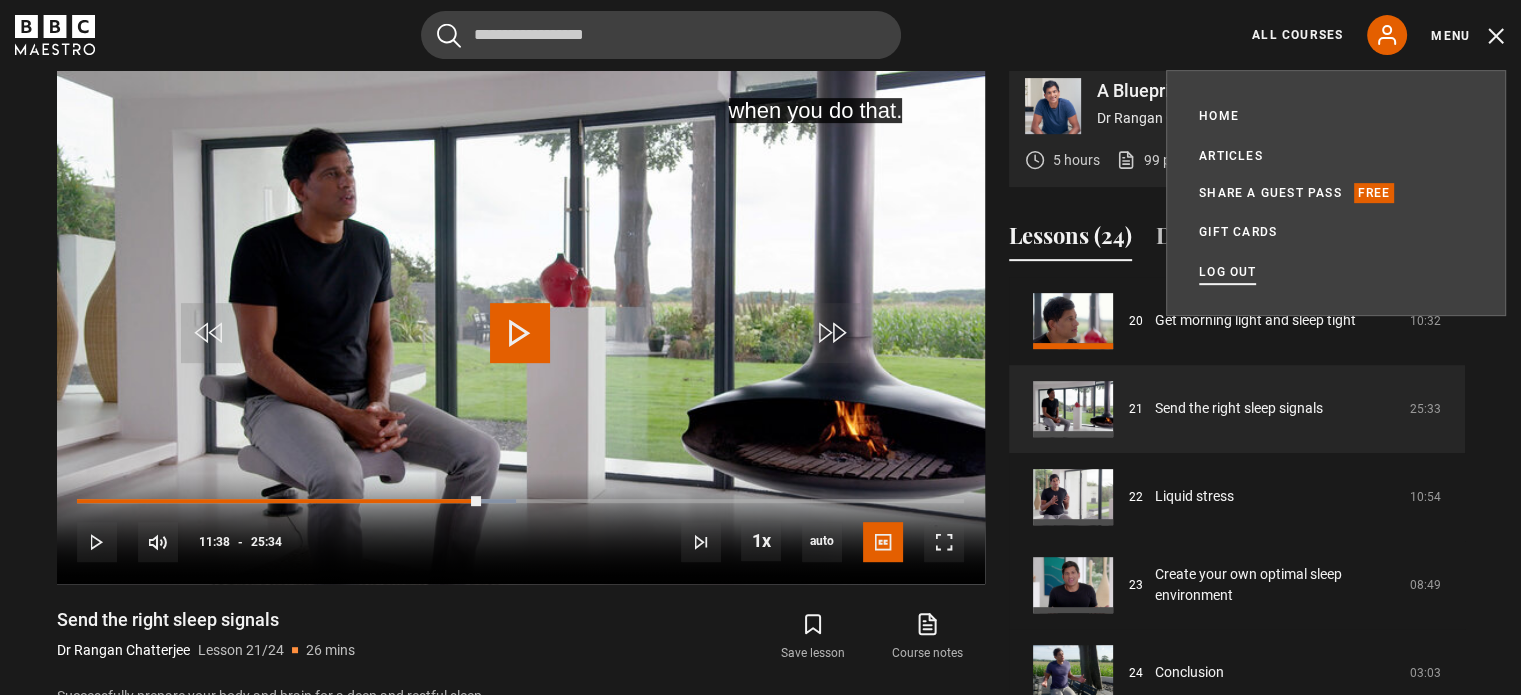 click on "Log out" at bounding box center (1227, 272) 